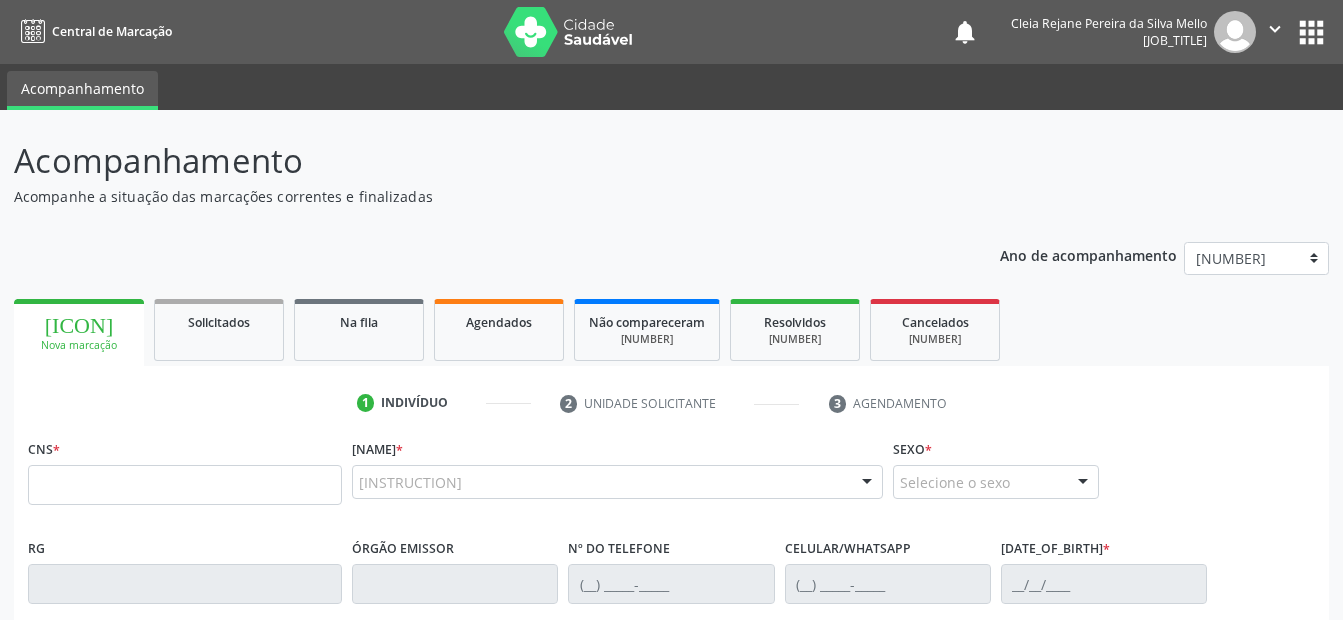 scroll, scrollTop: 0, scrollLeft: 0, axis: both 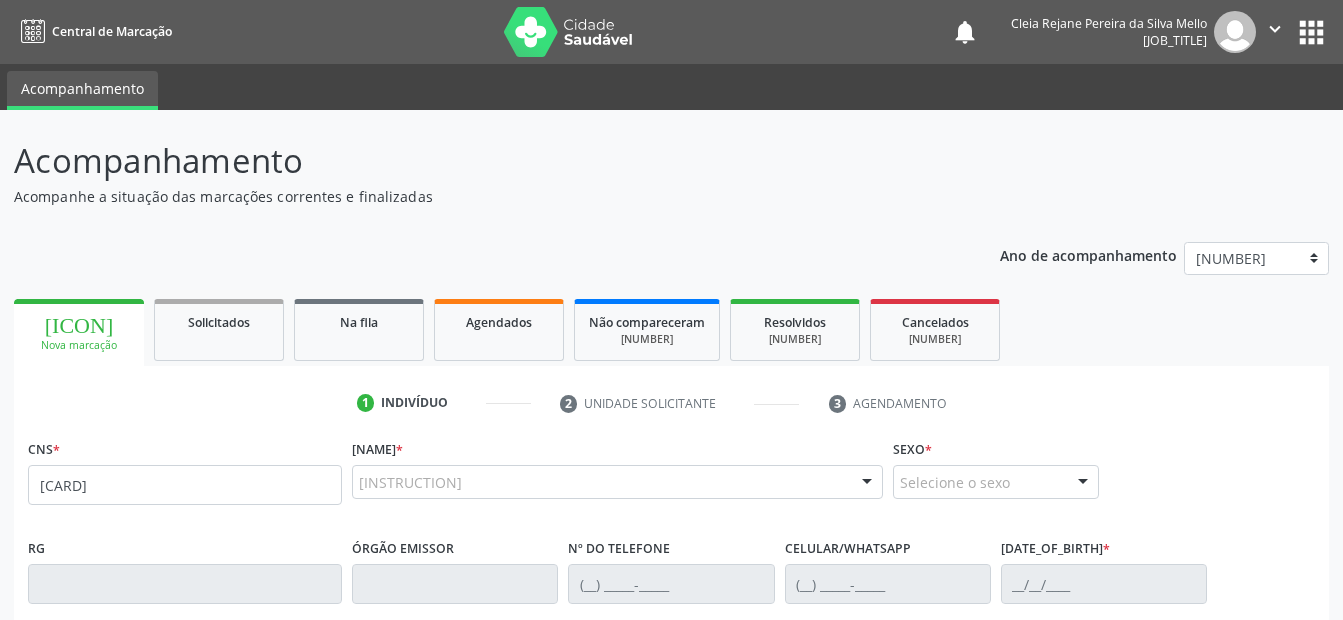 type on "[CARD]" 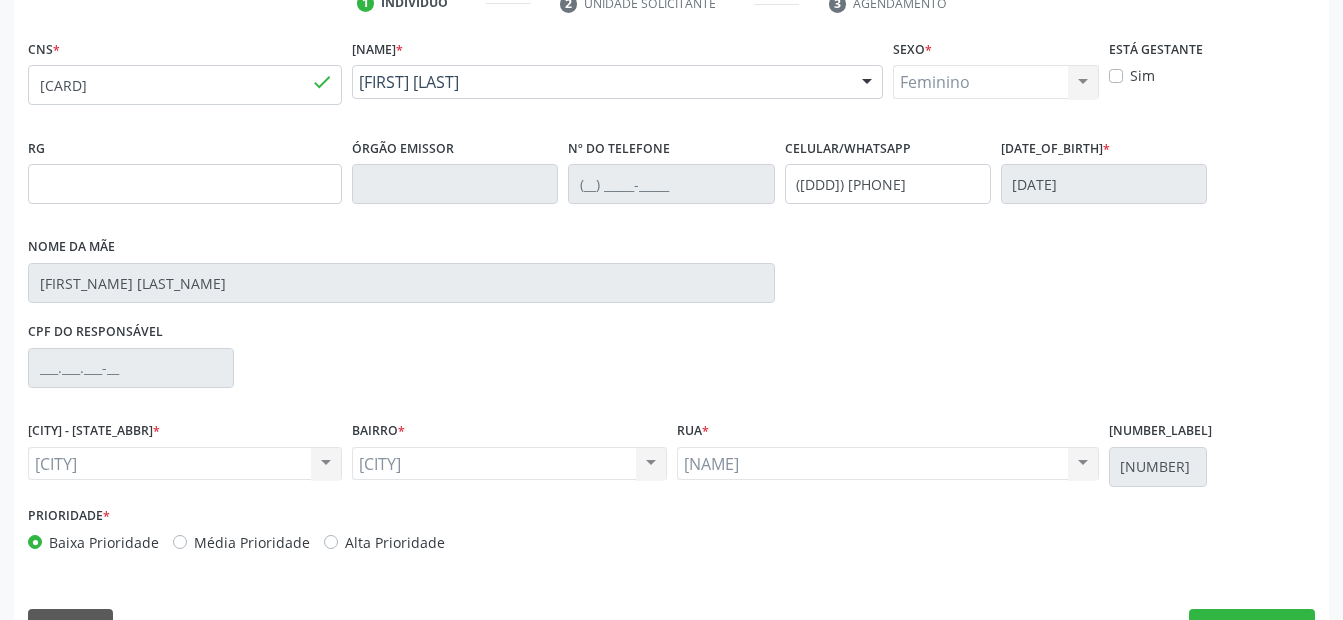 scroll, scrollTop: 450, scrollLeft: 0, axis: vertical 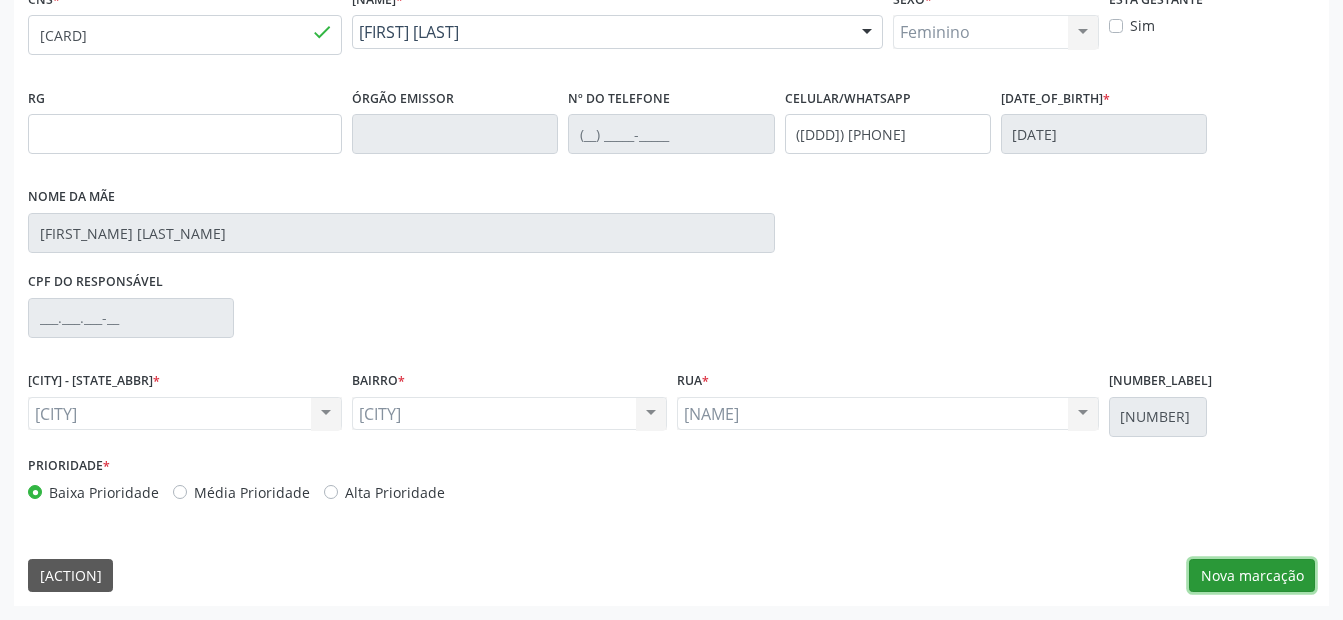 click on "Nova marcação" at bounding box center [1252, 576] 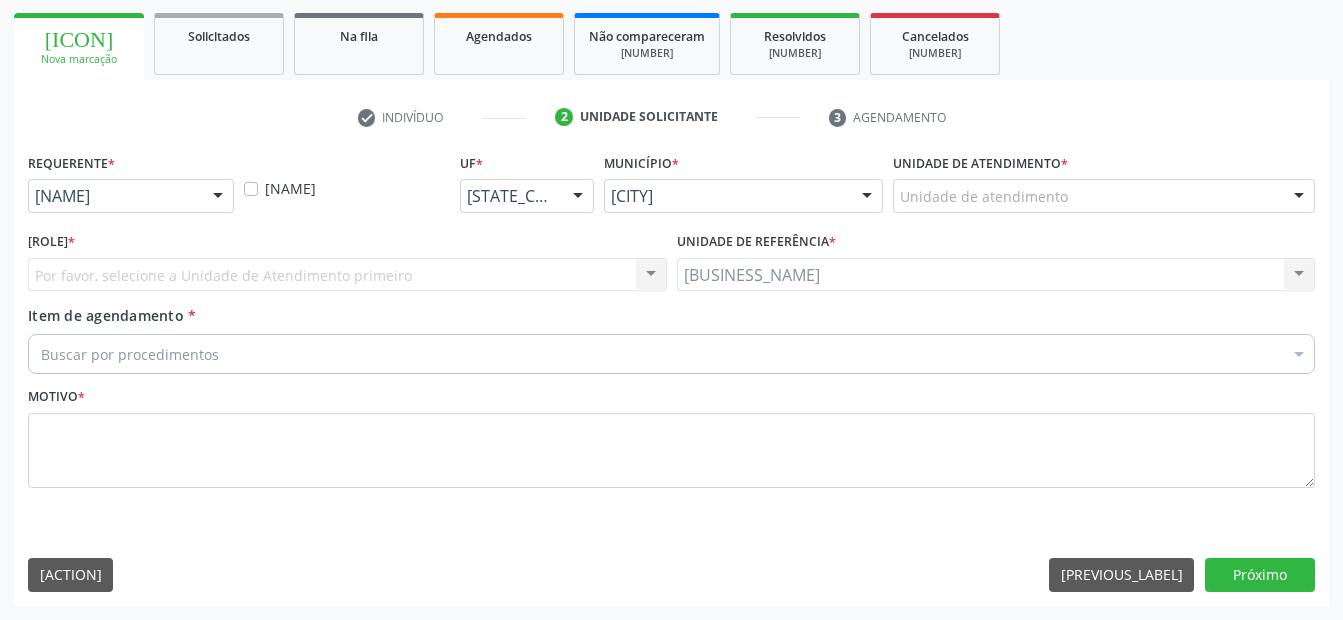 scroll, scrollTop: 286, scrollLeft: 0, axis: vertical 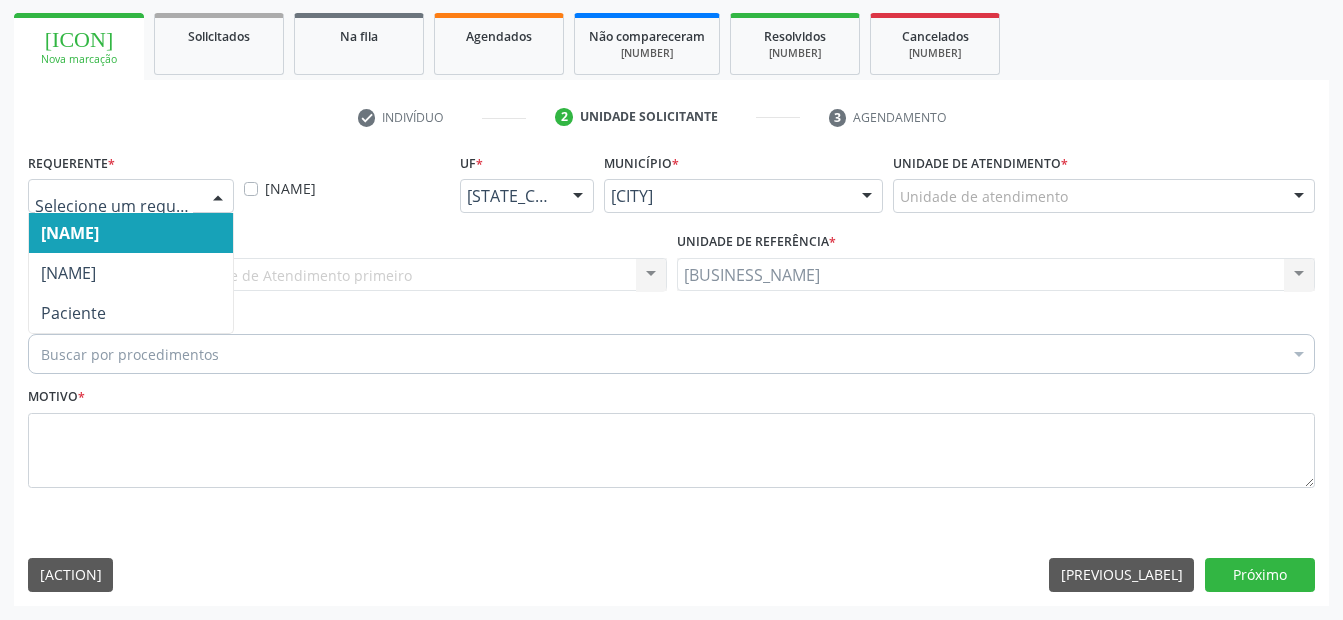 click at bounding box center [218, 197] 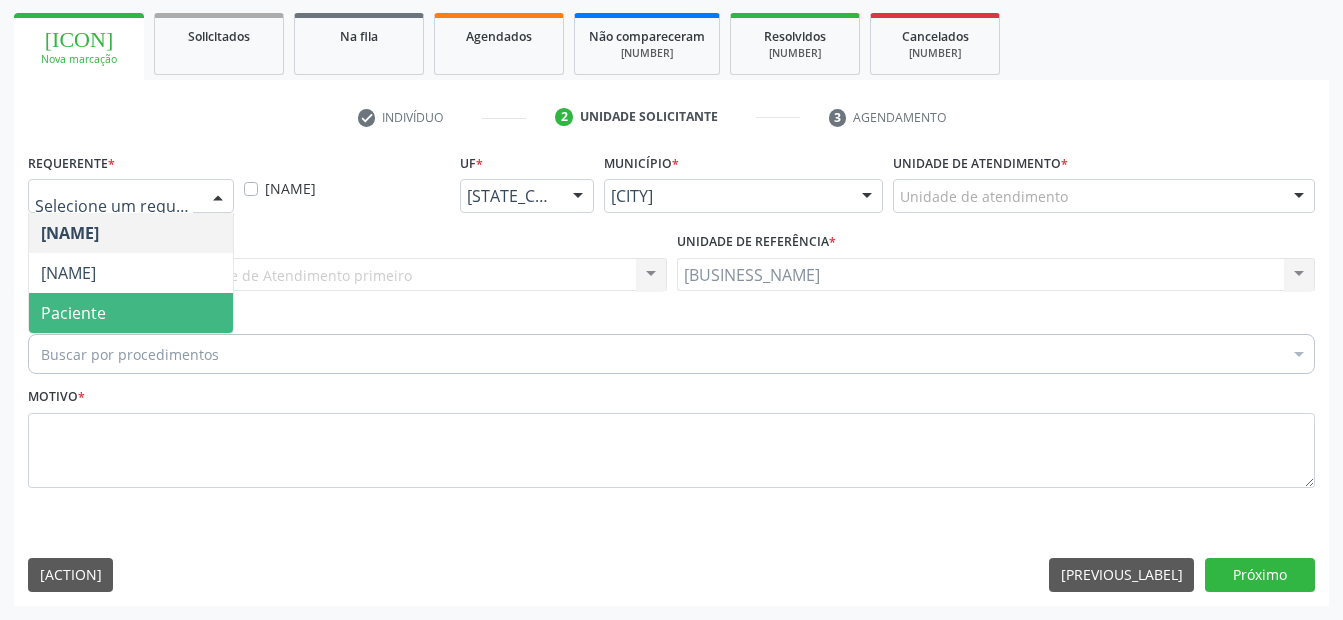 click on "Paciente" at bounding box center [131, 313] 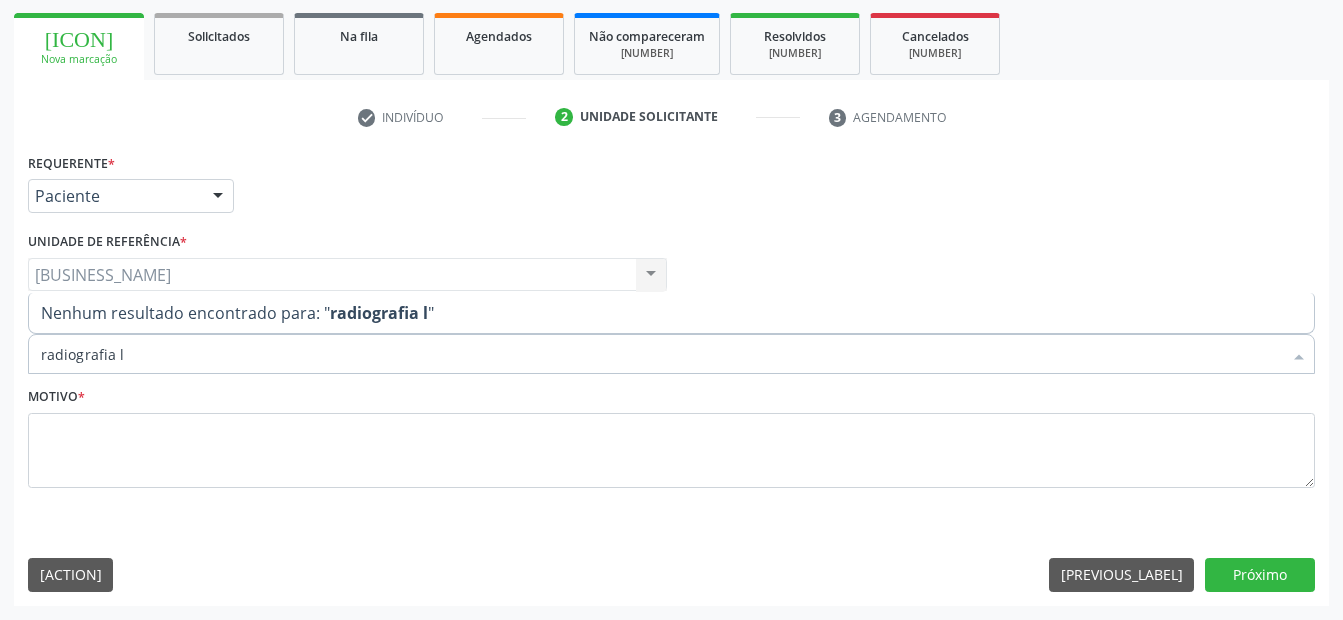 type on "radiografia" 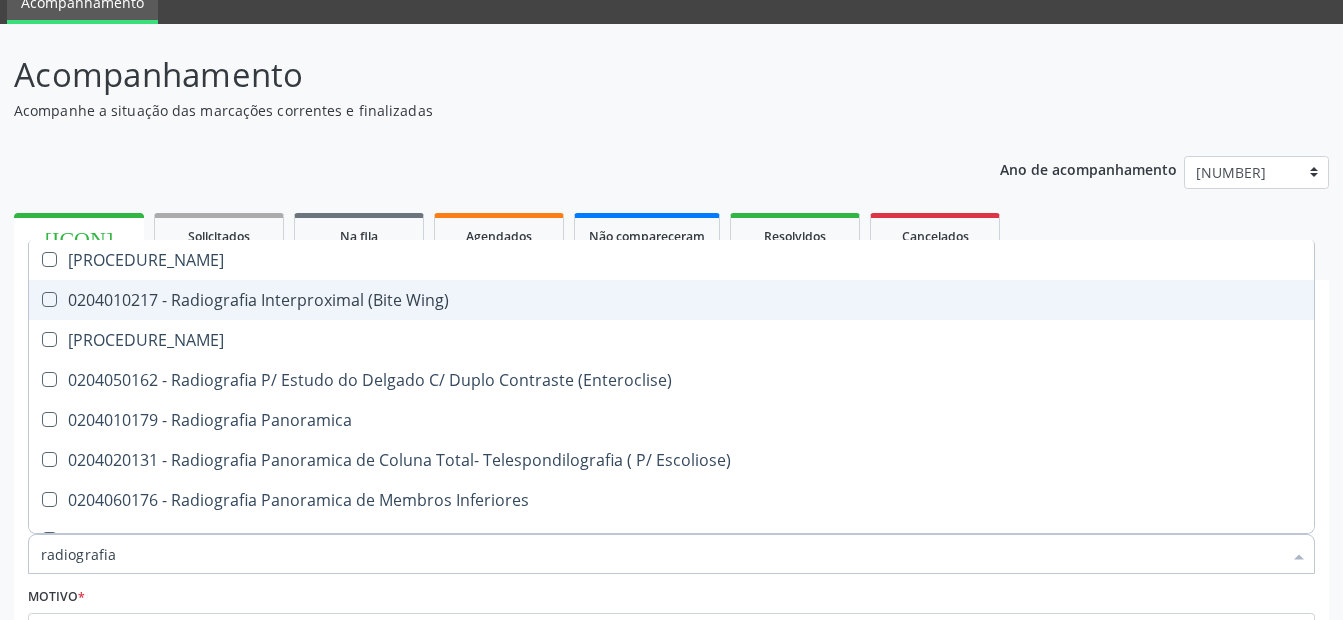 scroll, scrollTop: 0, scrollLeft: 0, axis: both 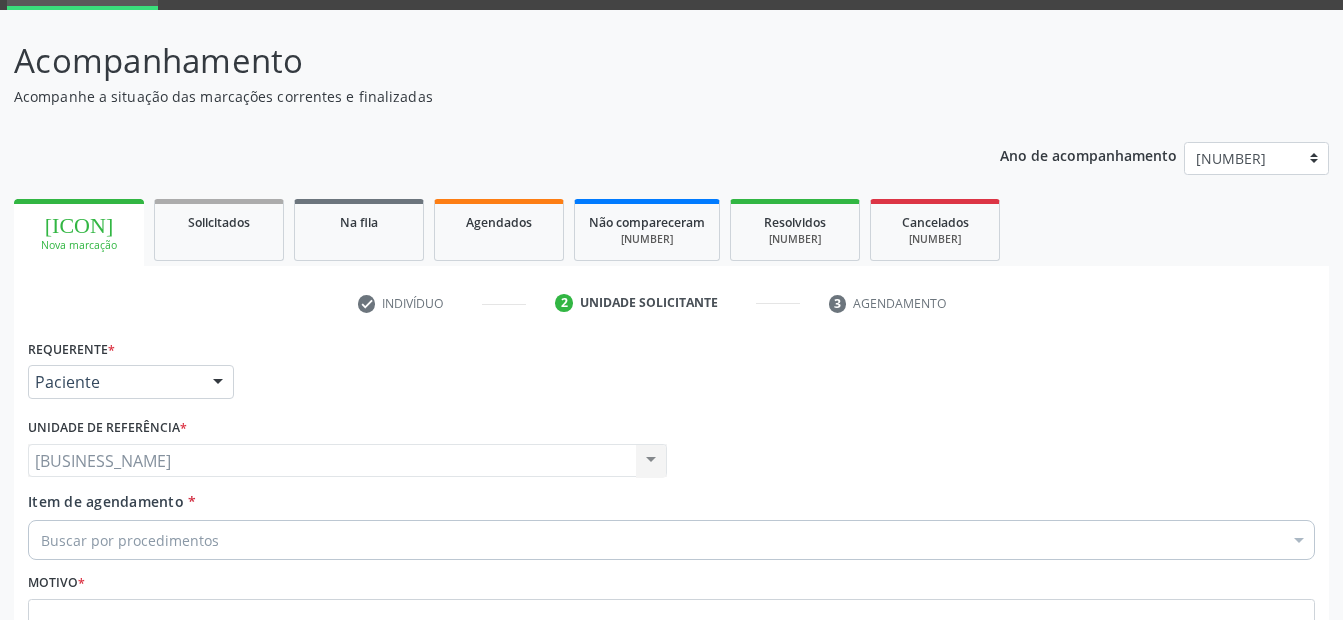 click on "[FACILITY] [FACILITY]
Nenhum resultado encontrado para: "   "
Não há nenhuma opção para ser exibida." at bounding box center [347, 461] 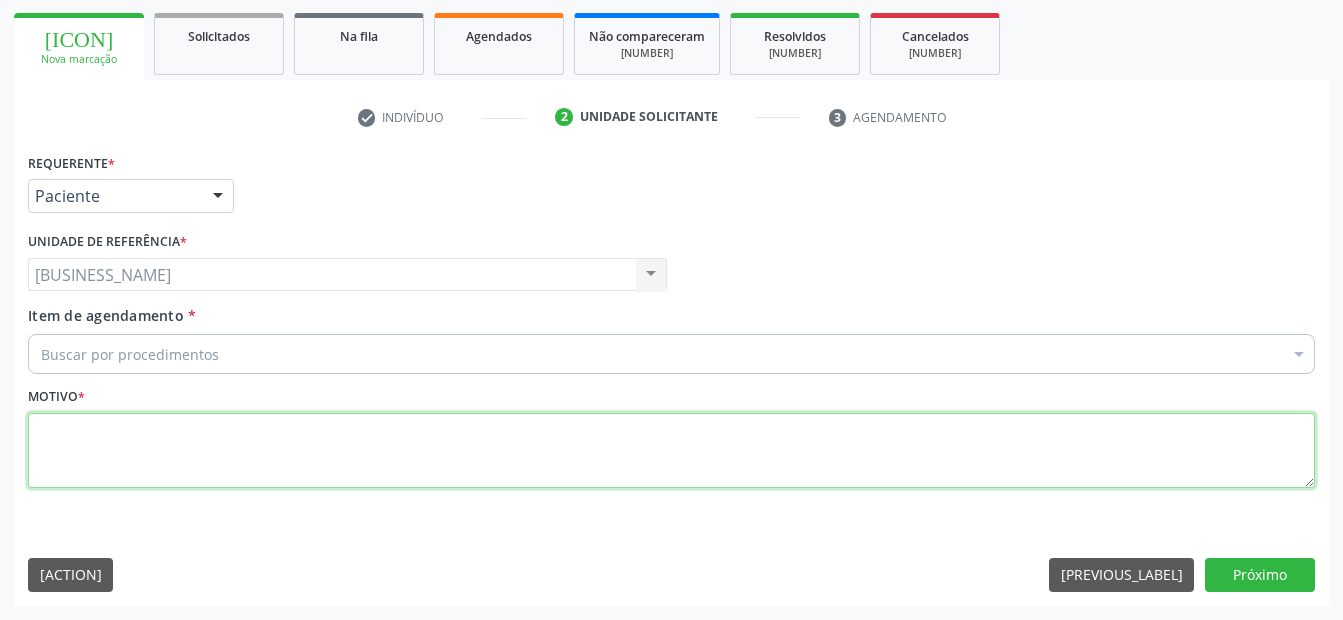 click at bounding box center [671, 451] 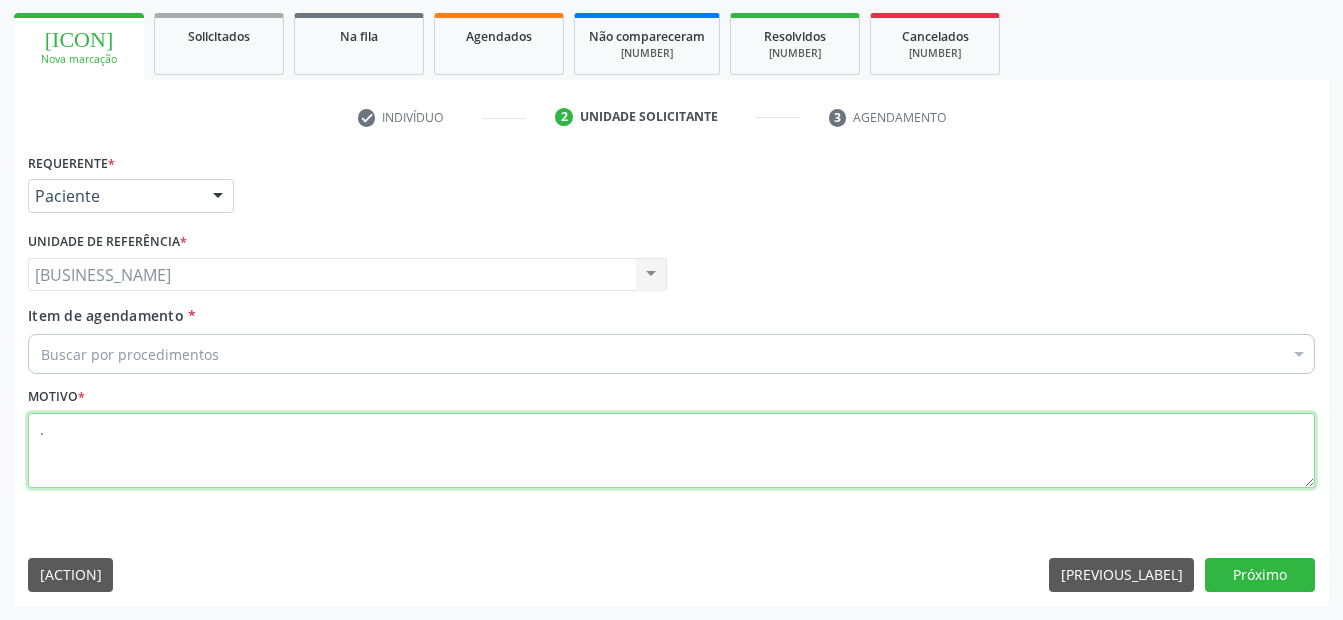 type on "." 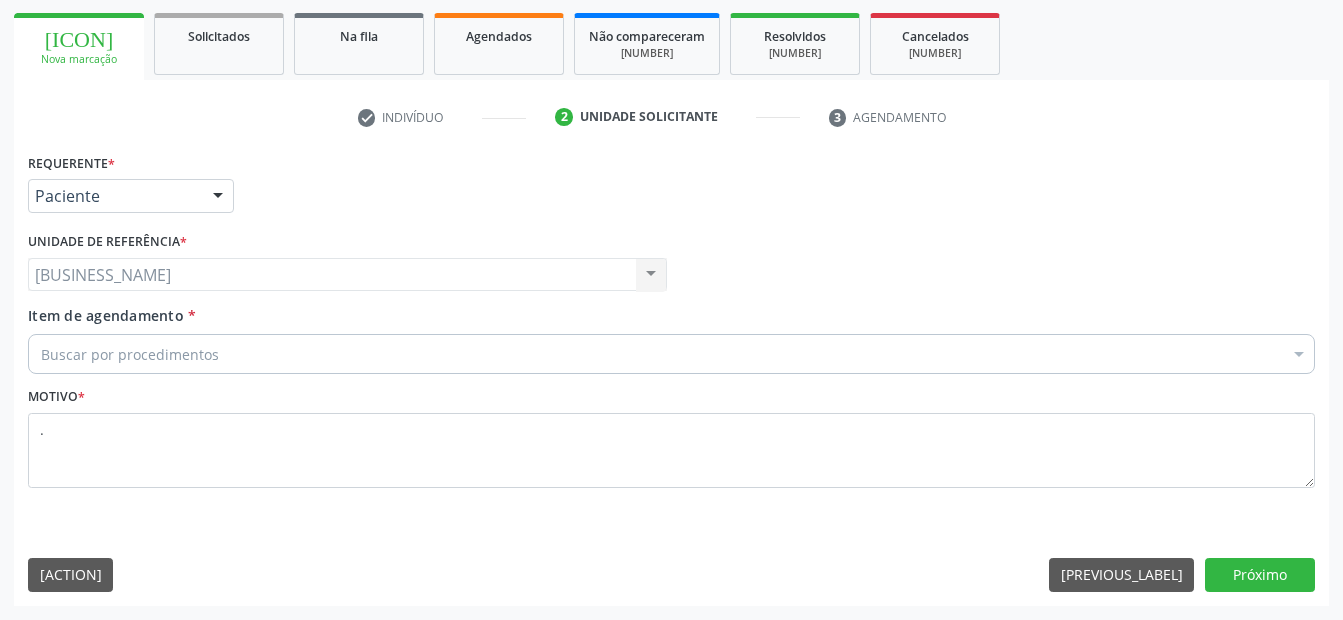 click on "Requerente
*
Paciente         Médico(a)   Enfermeiro(a)   Paciente
Nenhum resultado encontrado para: "   "
Não há nenhuma opção para ser exibida.
UF
[STATE]         AC   AL   AM   AP   BA   CE   DF   ES   GO   MA   MG   MS   MT   PA   PB   PE   PI   PR   RJ   RN   RO   RR   RS   SC   SE   SL   SP   SV   TO
Nenhum resultado encontrado para: "   "
Não há nenhuma opção para ser exibida.
Município
Serra Talhada         Abreu e Lima   Afogados da Ingazeira   Afrânio   Agrestina   Água Preta   Águas Belas   Alagoinha   Aliança   Altinho   Amaraji   Angelim   Araçoiaba   Araripina   Arcoverde   Barra de Guabiraba   Barreiros   Belém de Maria   Belém do São Francisco   Belo Jardim   Betânia   Bezerros   Bodocó   Bom Conselho   Bom Jardim   Bonito   Brejão   Brejinho   Brejo da Madre de Deus   Buenos Aires   Buíque   Cabo de Santo Agostinho   Cabrobó   Cachoeirinha" at bounding box center [671, 376] 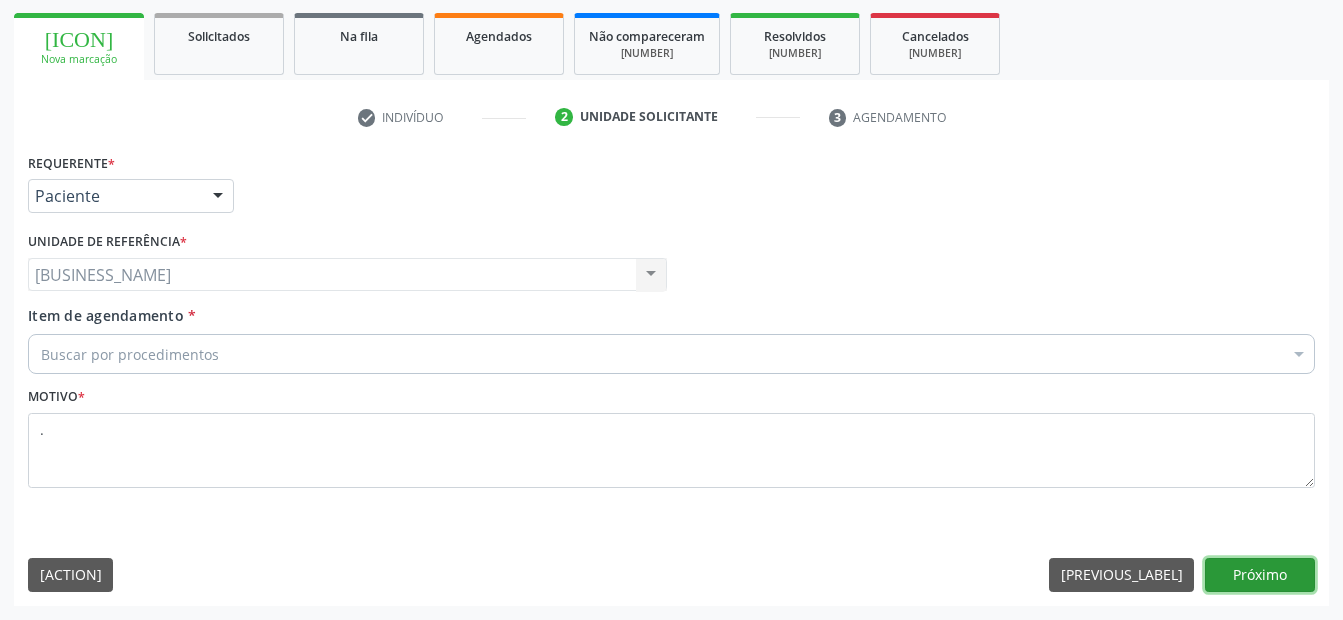 click on "Próximo" at bounding box center (1260, 575) 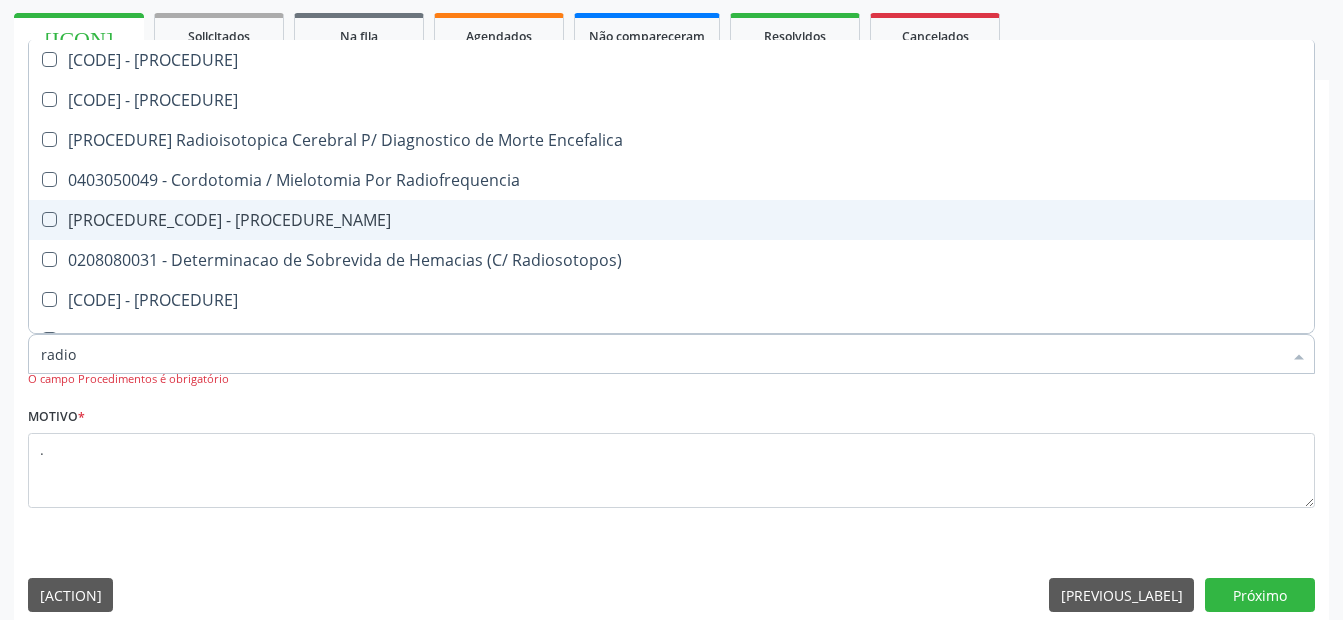 type on "radiog" 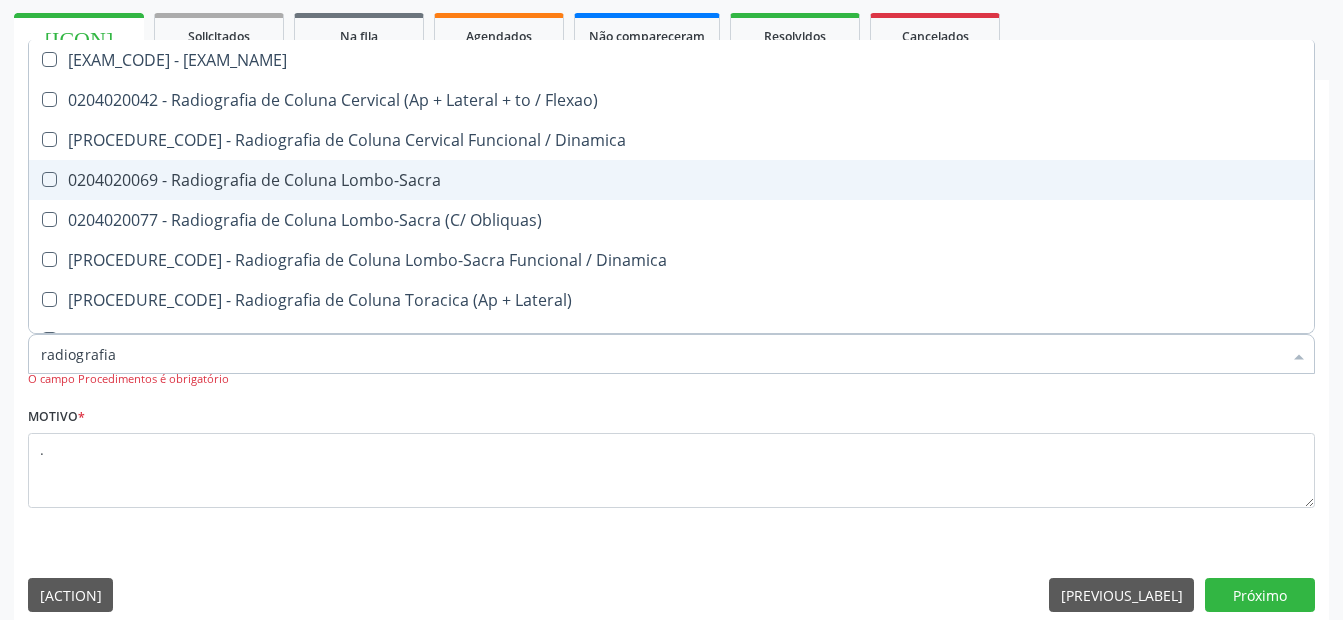 scroll, scrollTop: 1100, scrollLeft: 0, axis: vertical 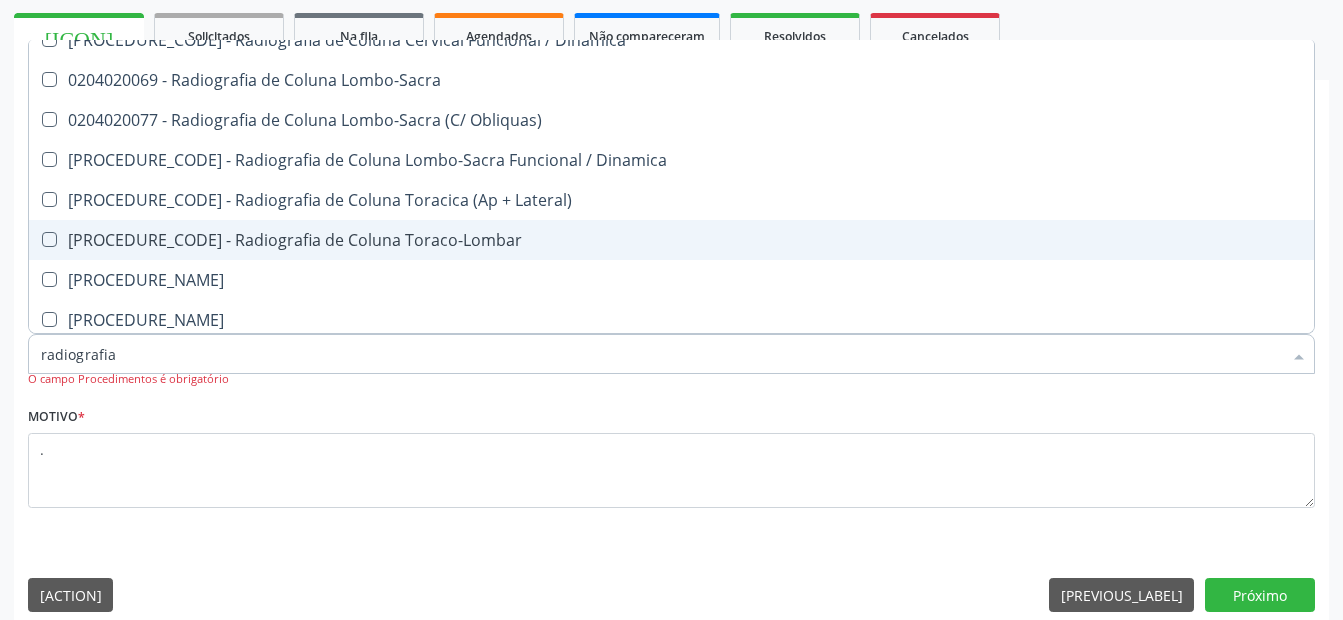 click at bounding box center (49, 239) 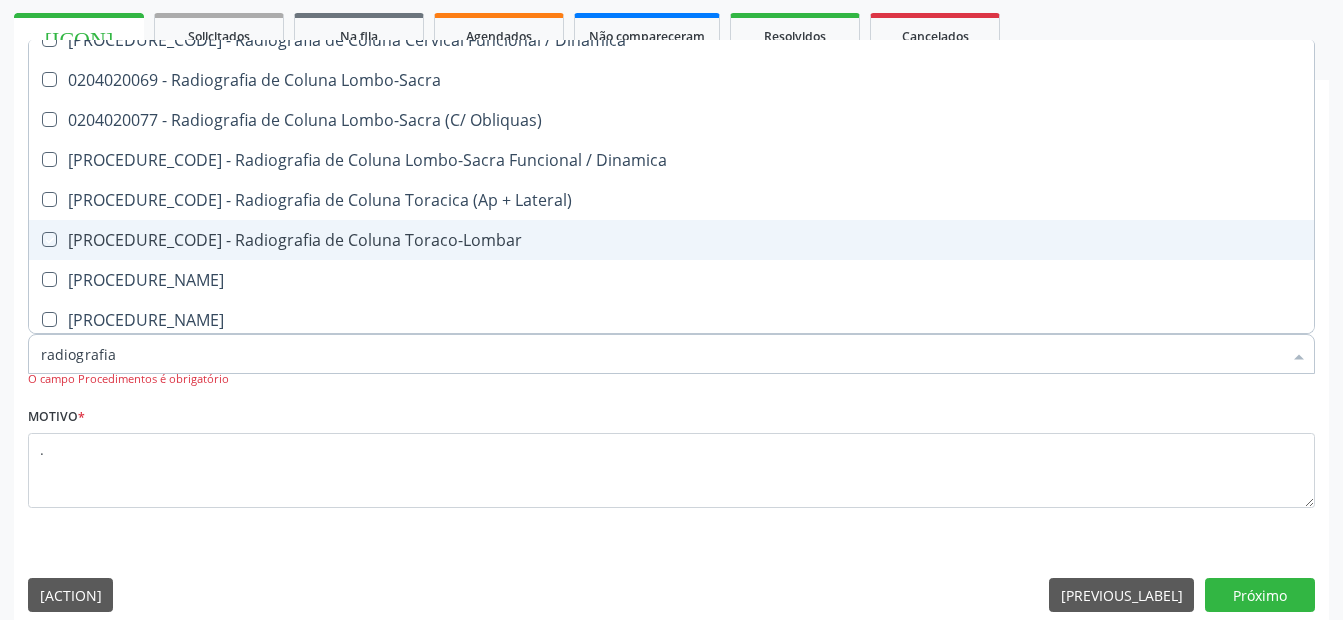 checkbox on "true" 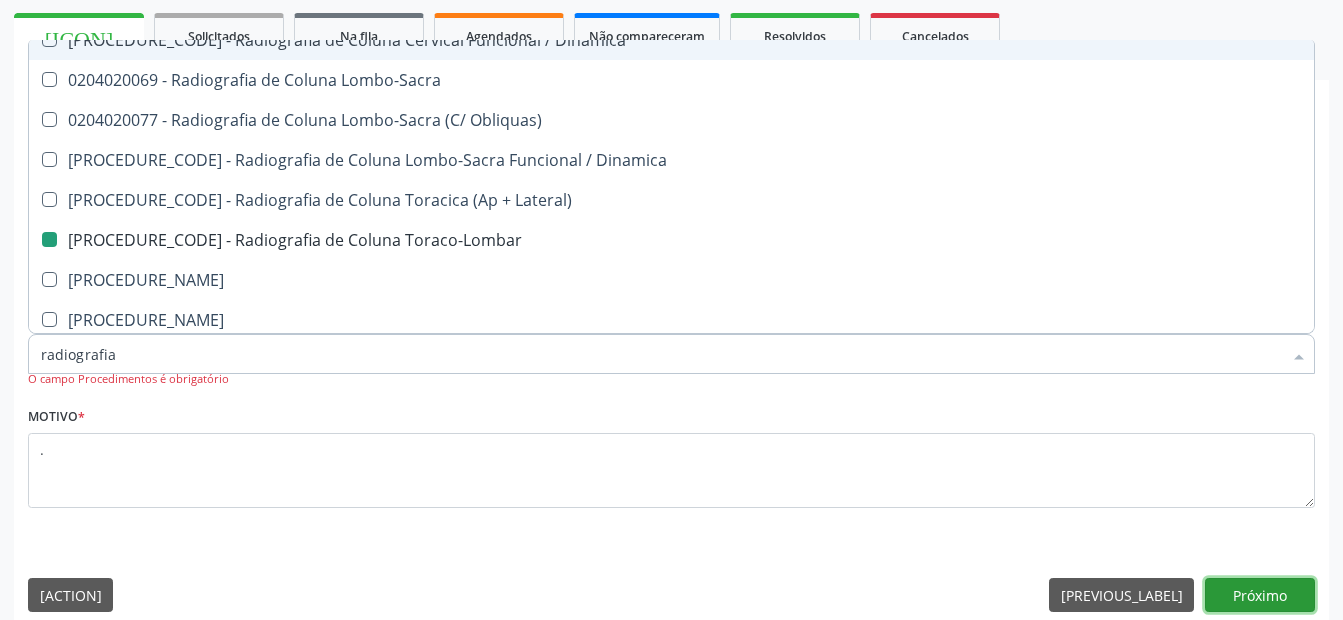 click on "Próximo" at bounding box center [1260, 595] 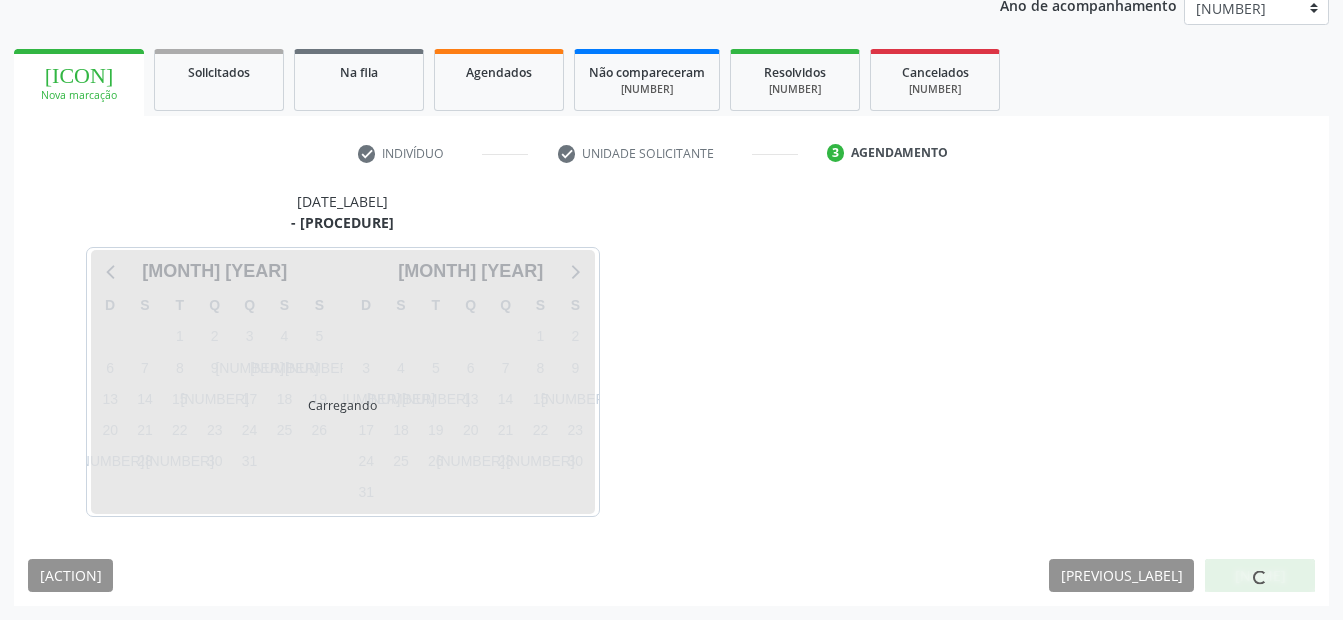 scroll, scrollTop: 250, scrollLeft: 0, axis: vertical 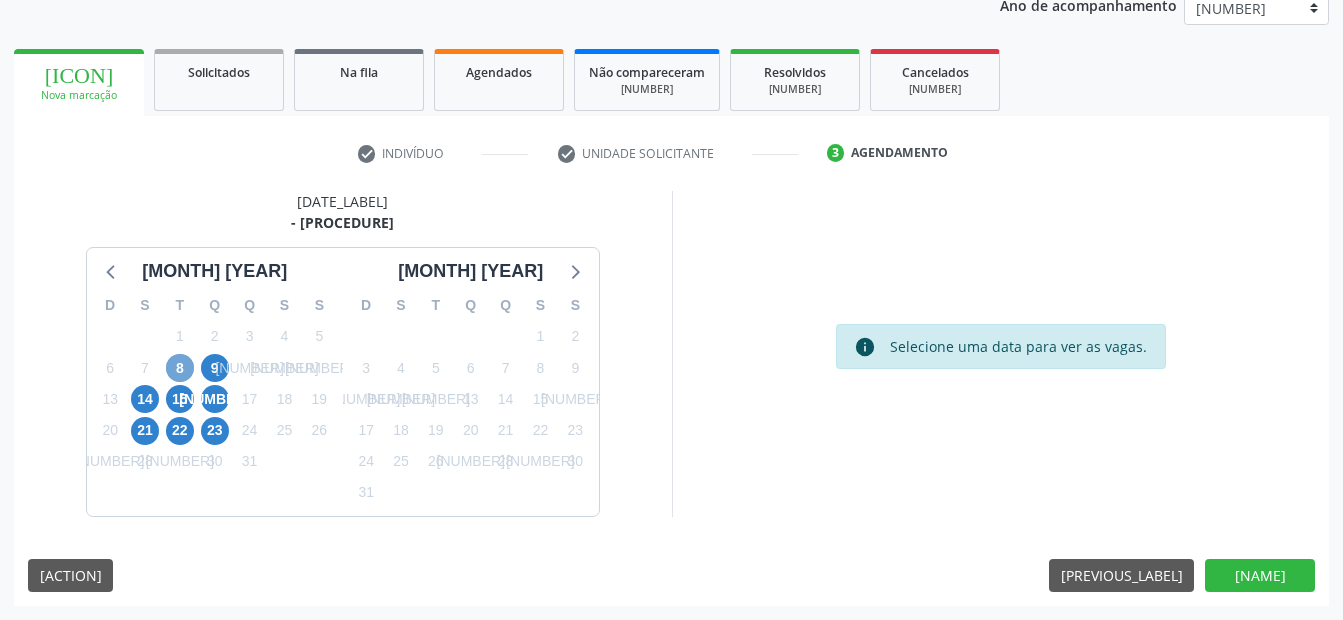 click on "8" at bounding box center [180, 368] 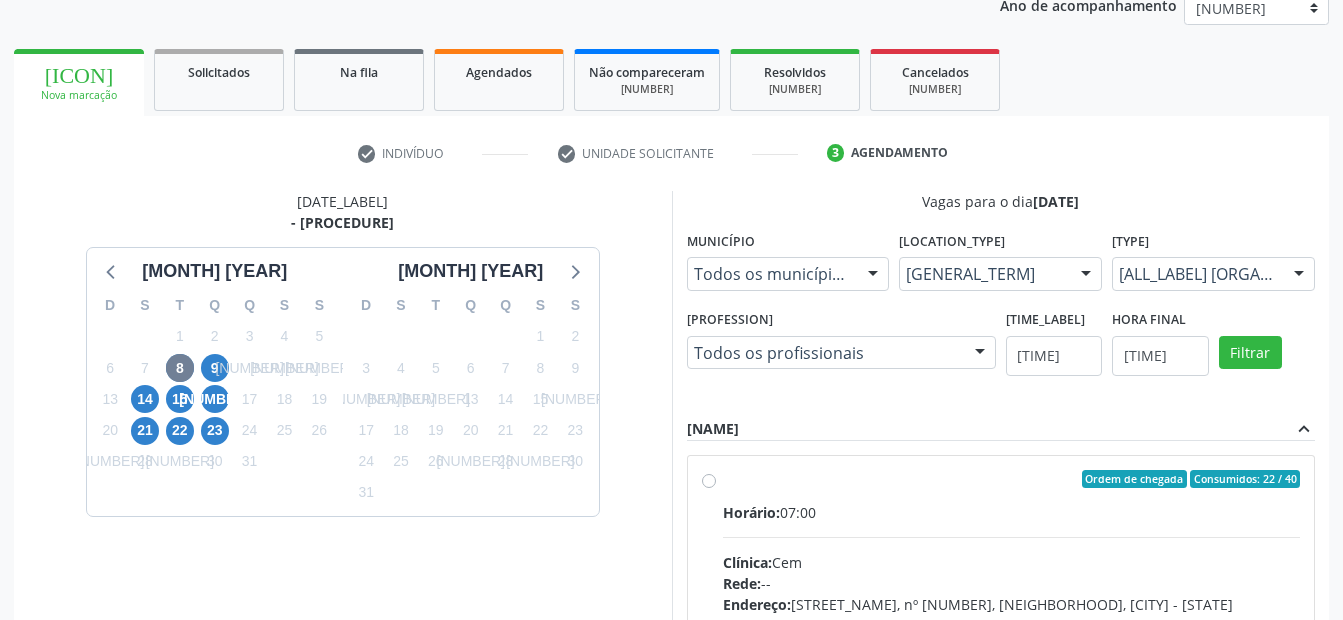 click on "Endereço: Casa, nº 393, Nossa Senhora da Pen, [CITY] - [STATE]
Telefone:   --
Profissional:
[NAME]
Informações adicionais sobre o atendimento
Idade de atendimento:
de 0 a 120 anos
Gênero(s) atendido(s):
Masculino e Feminino
Informações adicionais:
--" at bounding box center (1012, 623) 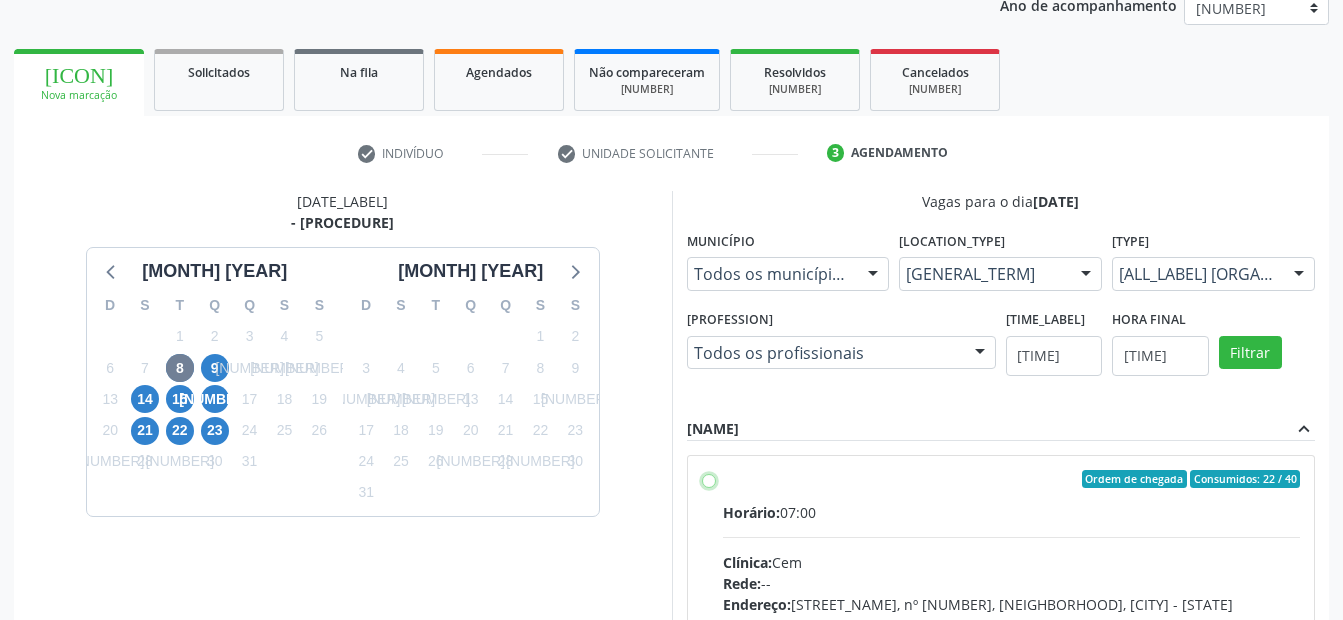 click on "Endereço: Casa, nº 393, Nossa Senhora da Pen, [CITY] - [STATE]
Telefone:   --
Profissional:
[NAME]
Informações adicionais sobre o atendimento
Idade de atendimento:
de 0 a 120 anos
Gênero(s) atendido(s):
Masculino e Feminino
Informações adicionais:
--" at bounding box center [709, 479] 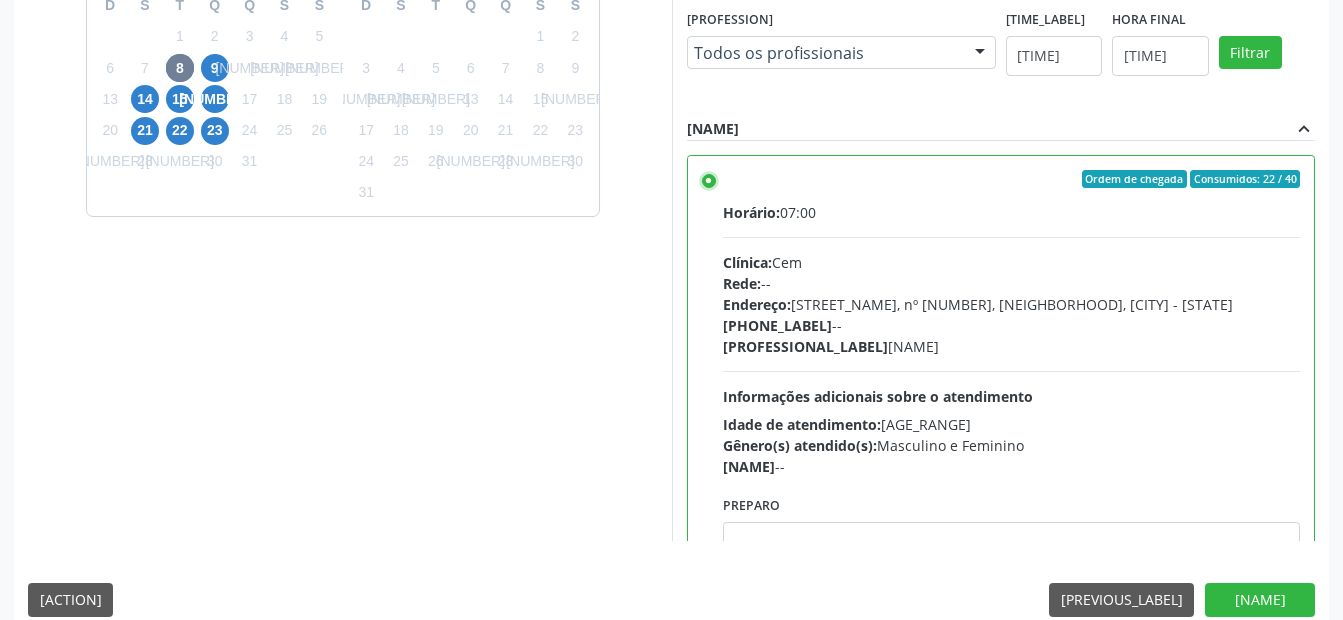 scroll, scrollTop: 575, scrollLeft: 0, axis: vertical 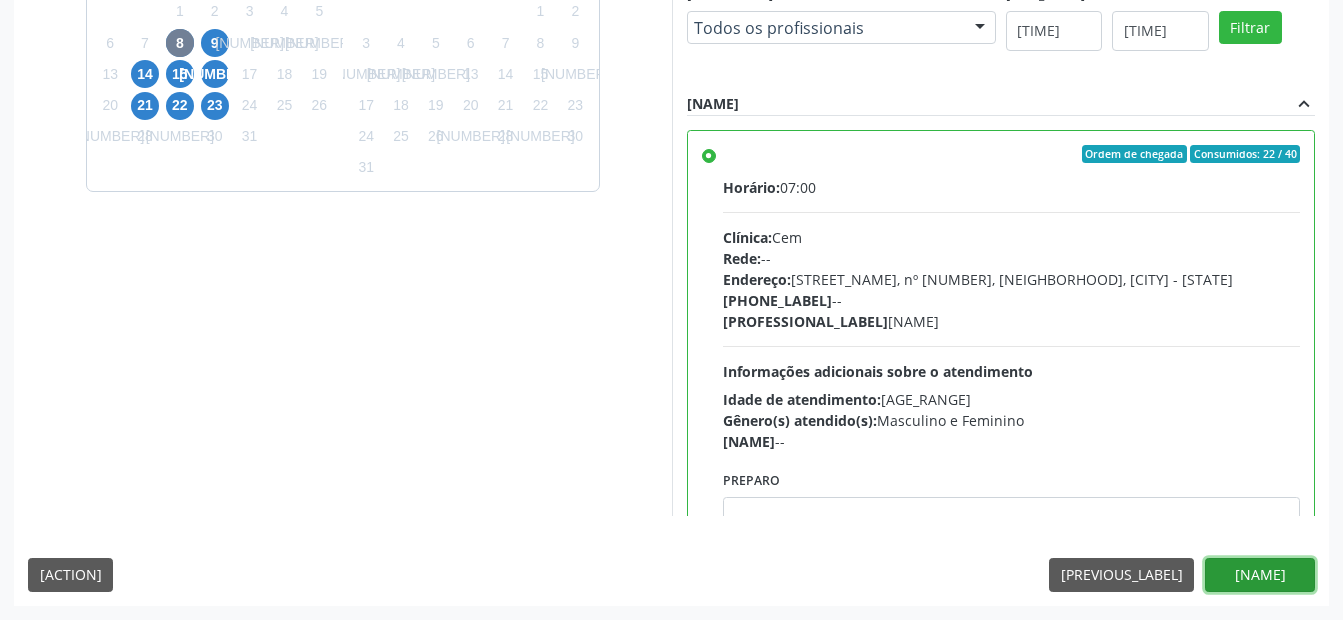 click on "[NAME]" at bounding box center (1260, 575) 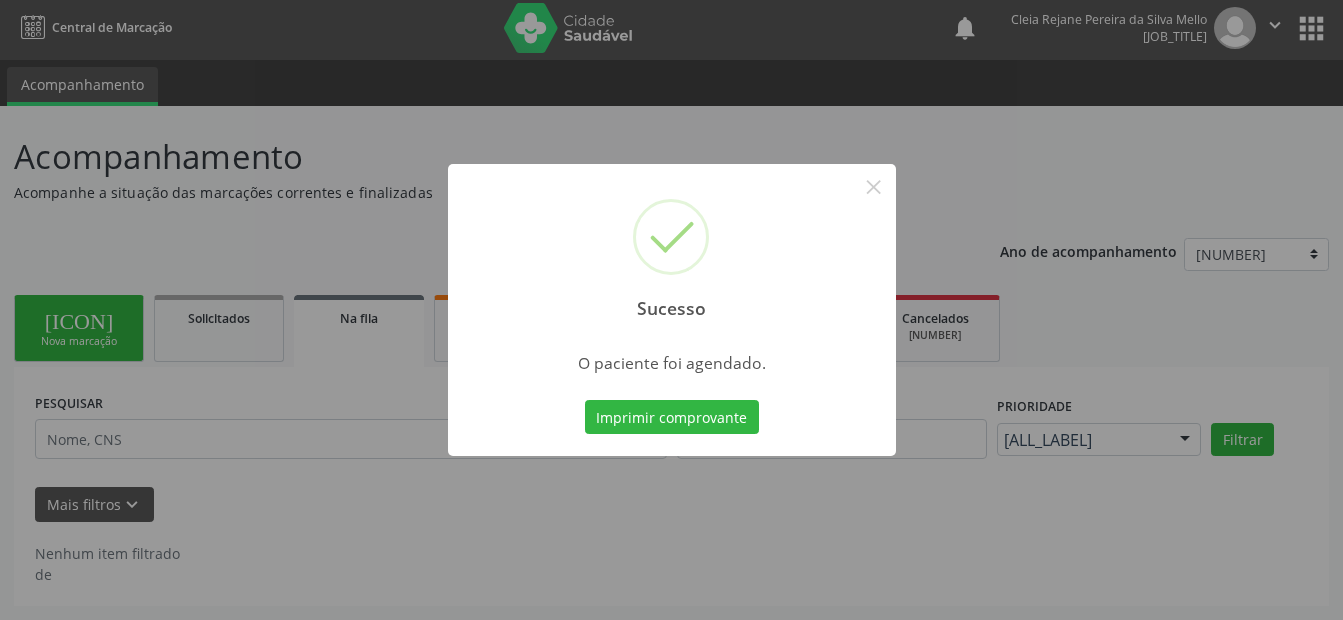 scroll, scrollTop: 0, scrollLeft: 0, axis: both 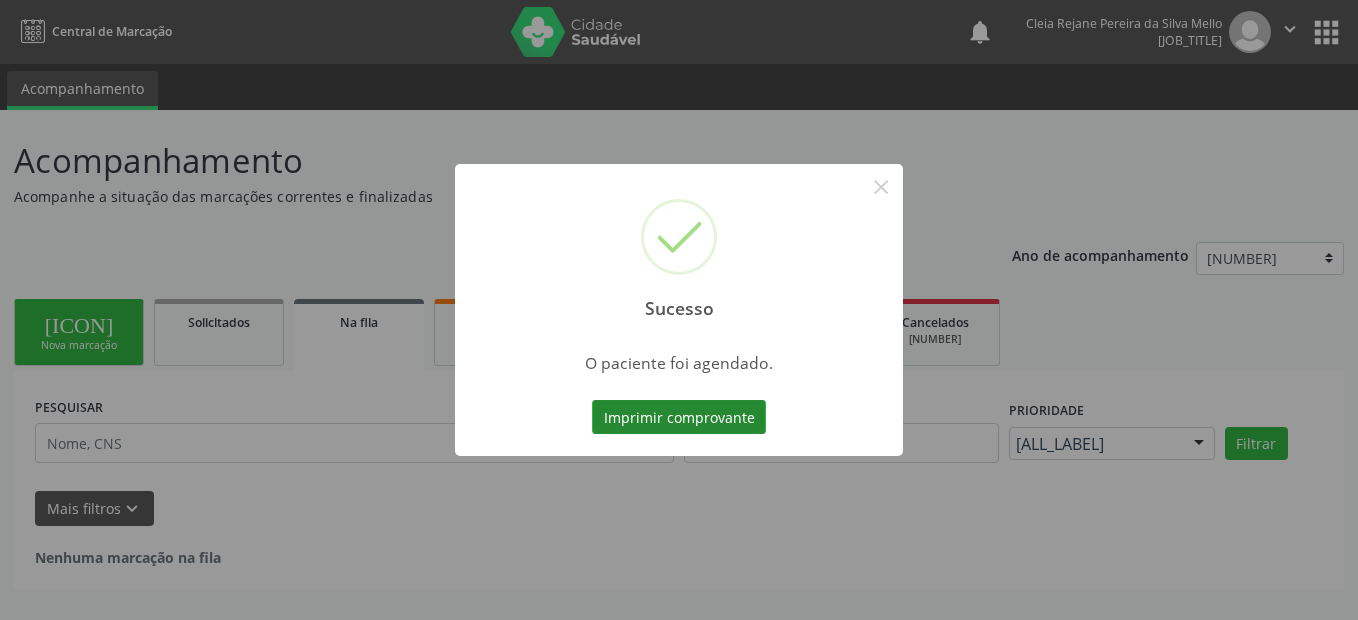 click on "Imprimir comprovante" at bounding box center (679, 417) 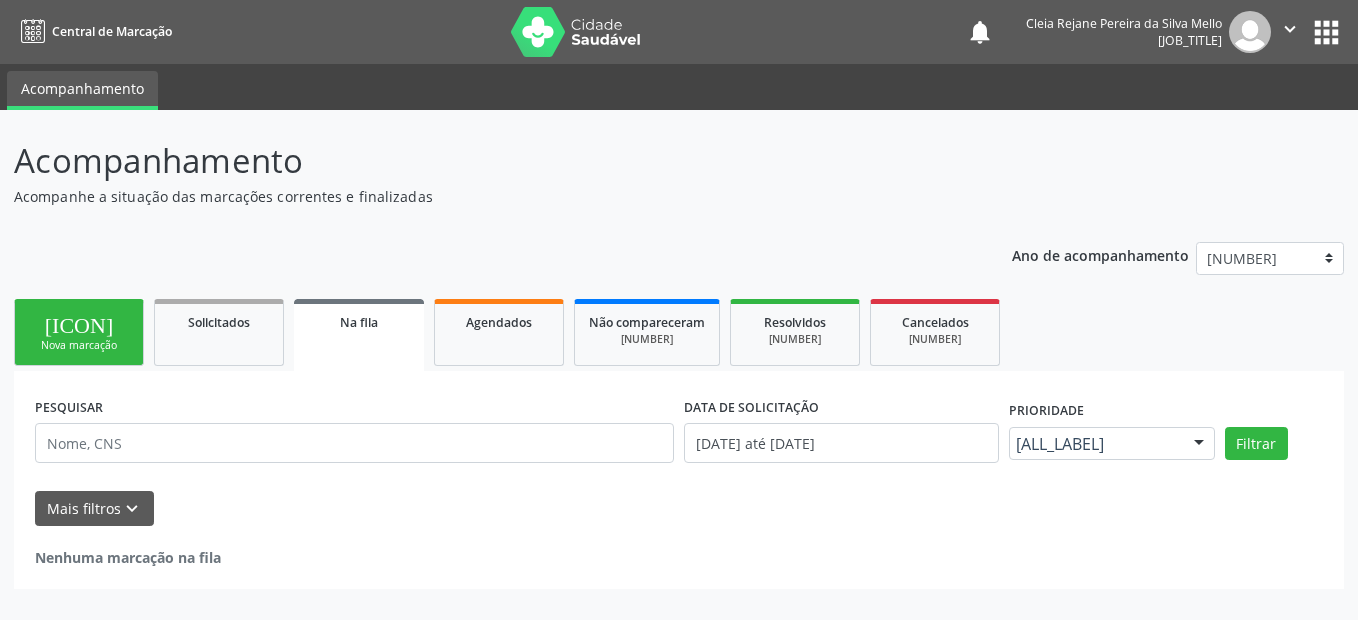 click on "Nova marcação" at bounding box center [79, 345] 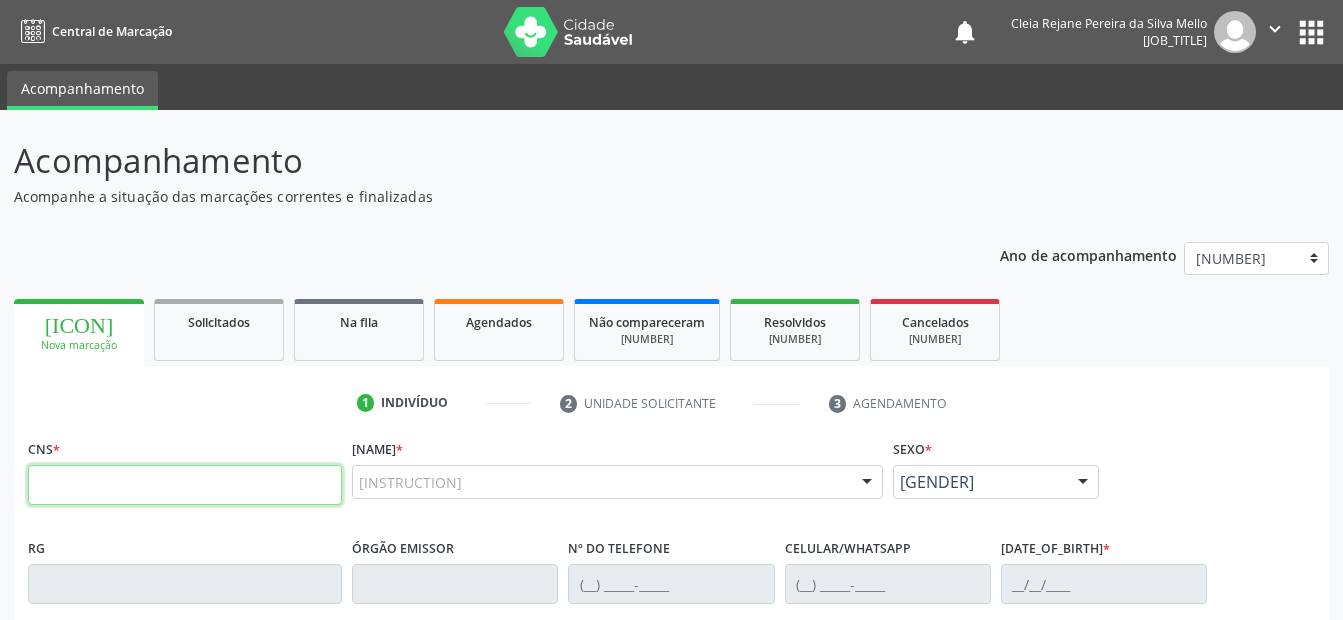 click at bounding box center [185, 485] 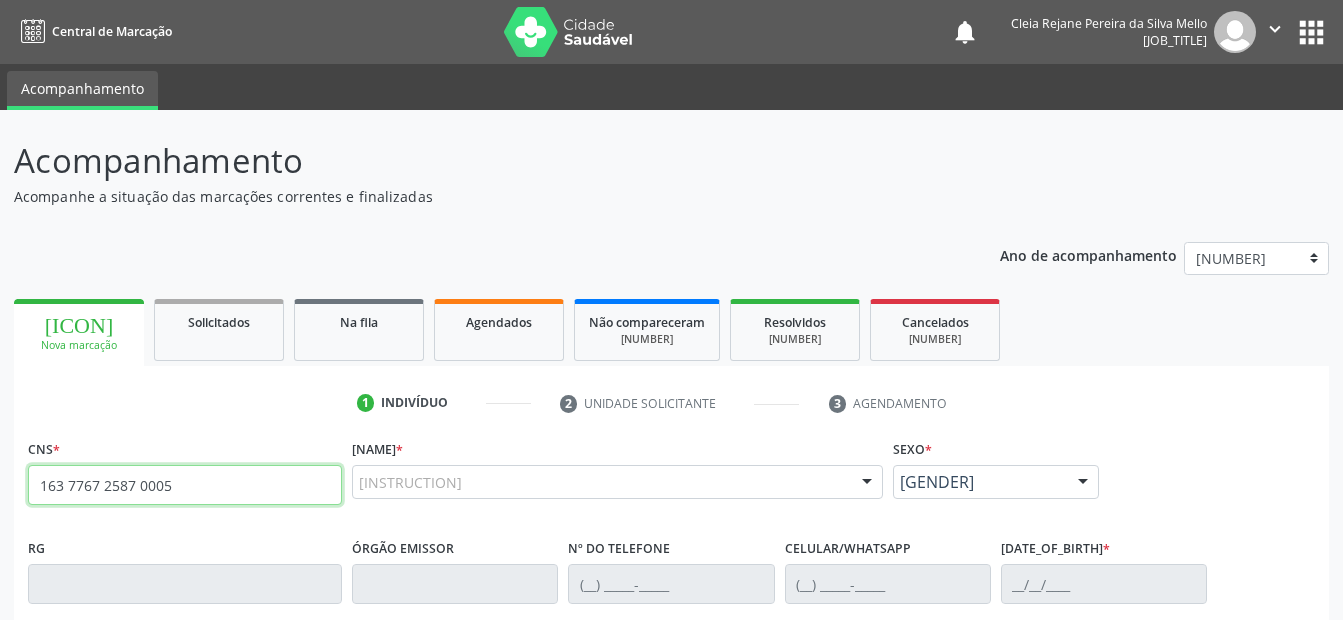 type on "163 7767 2587 0005" 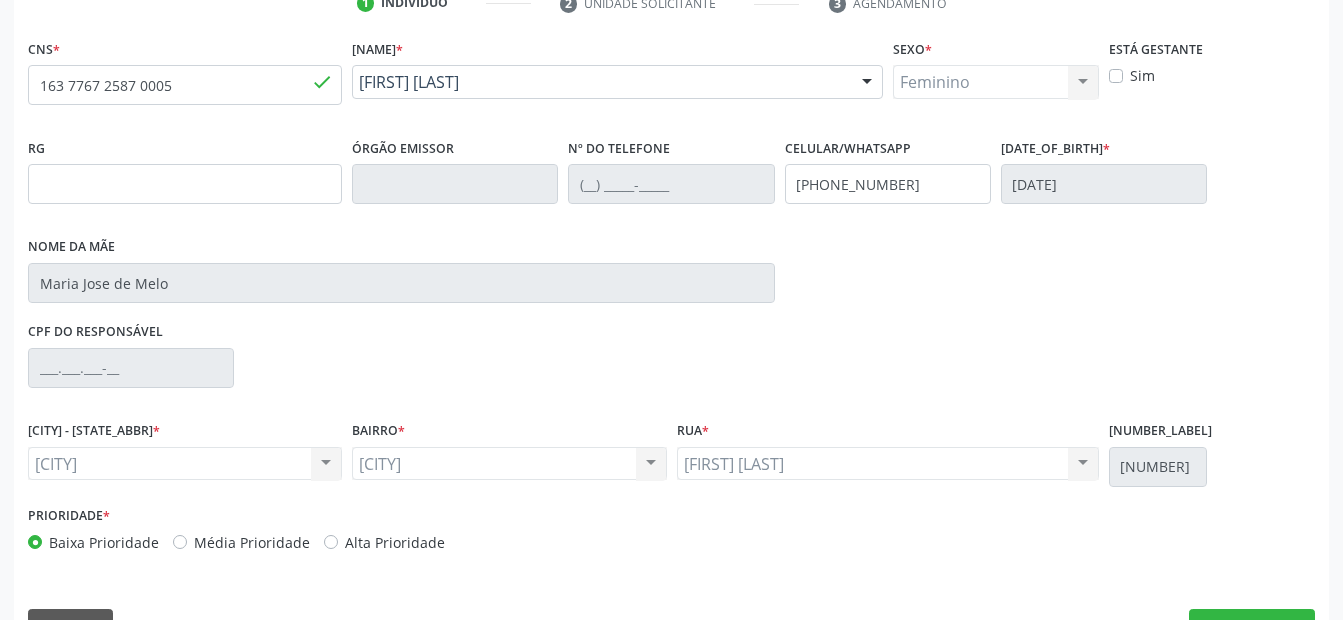 scroll, scrollTop: 450, scrollLeft: 0, axis: vertical 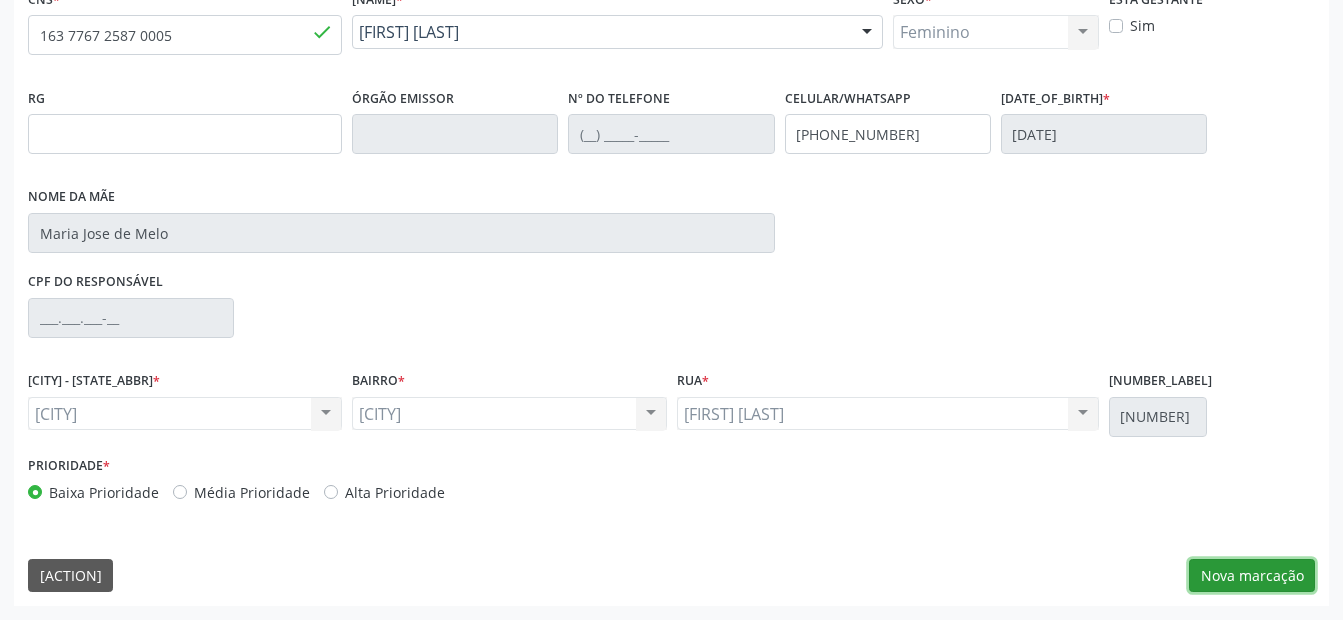 click on "Nova marcação" at bounding box center (1252, 576) 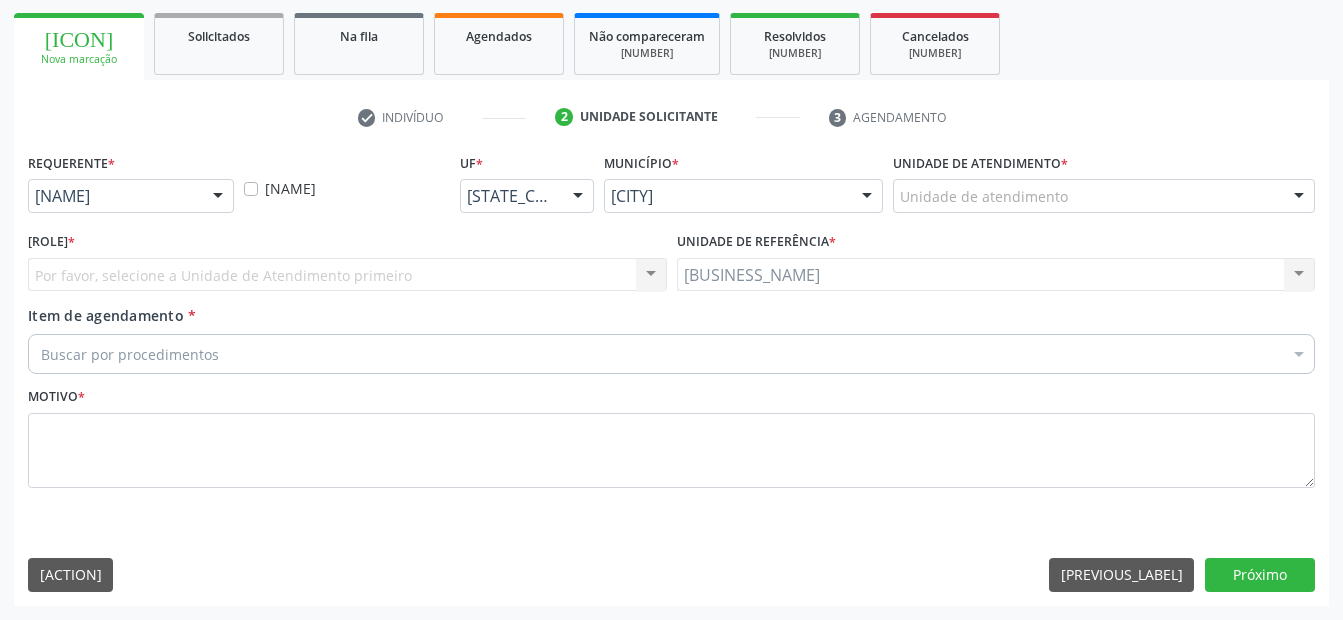 scroll, scrollTop: 286, scrollLeft: 0, axis: vertical 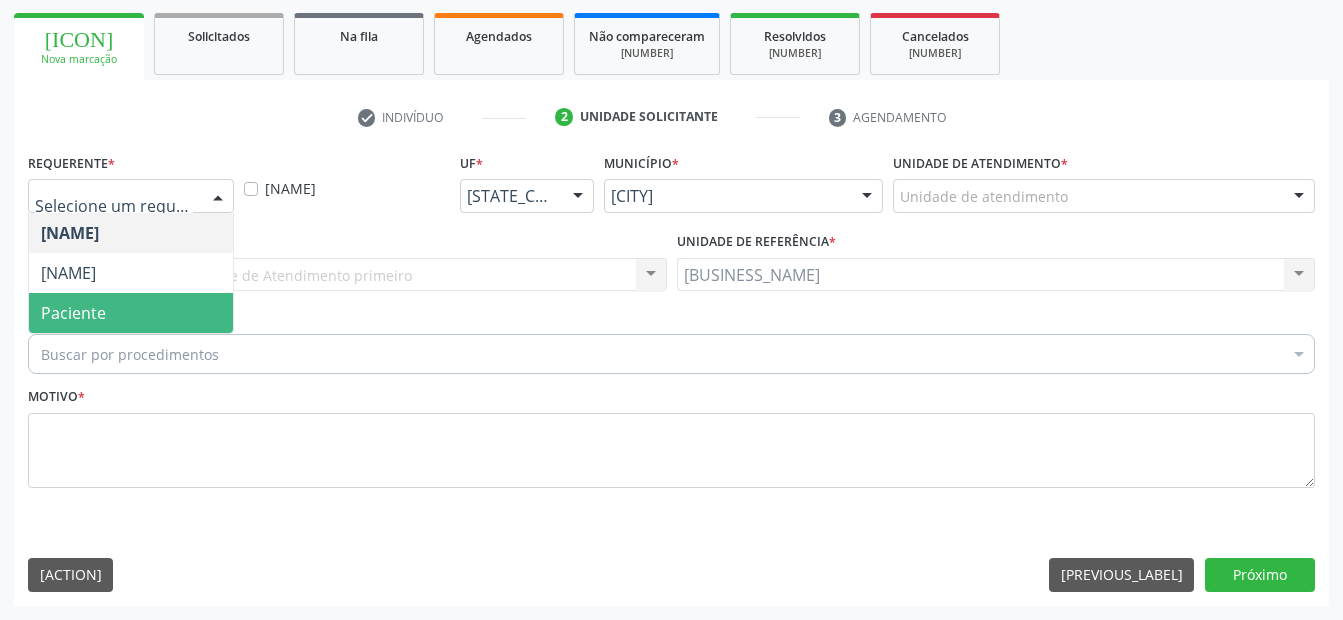 click on "Paciente" at bounding box center (131, 313) 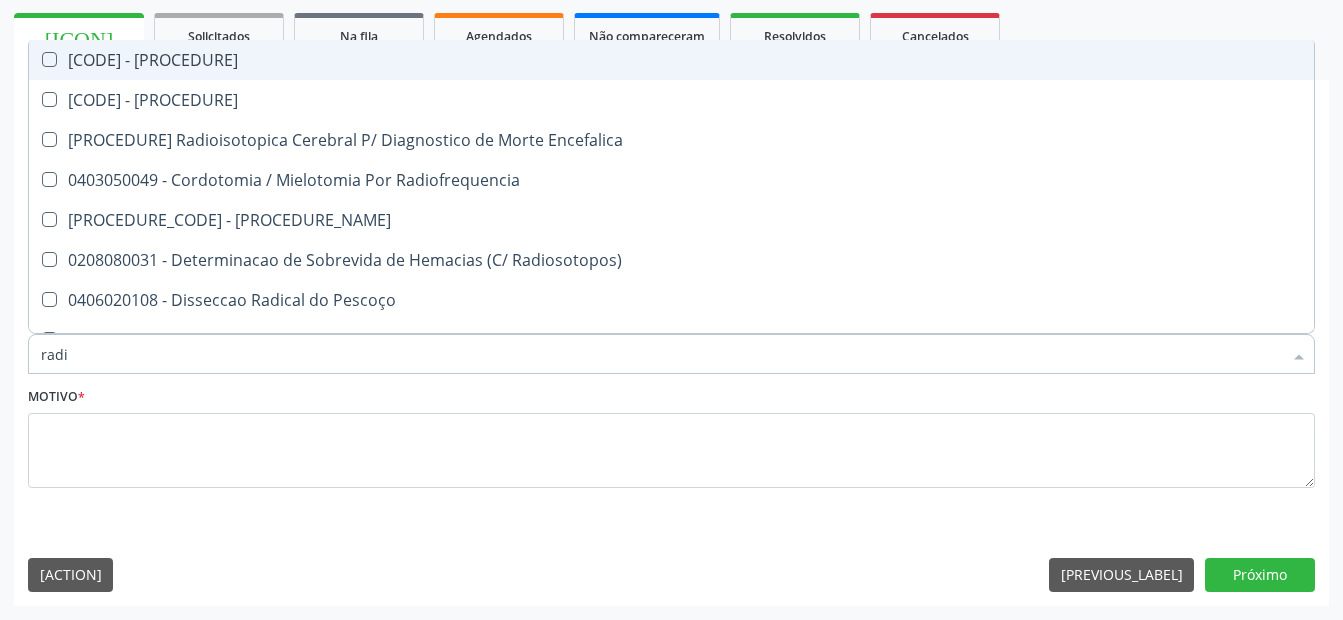 type on "radio" 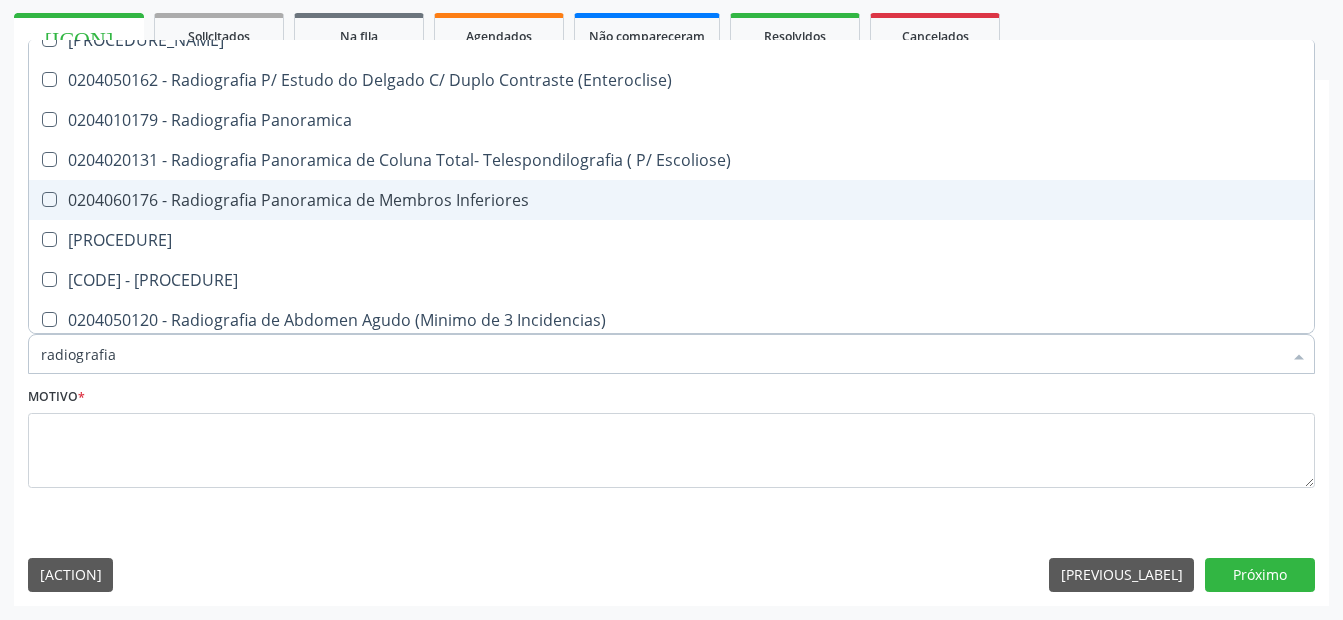 scroll, scrollTop: 0, scrollLeft: 0, axis: both 